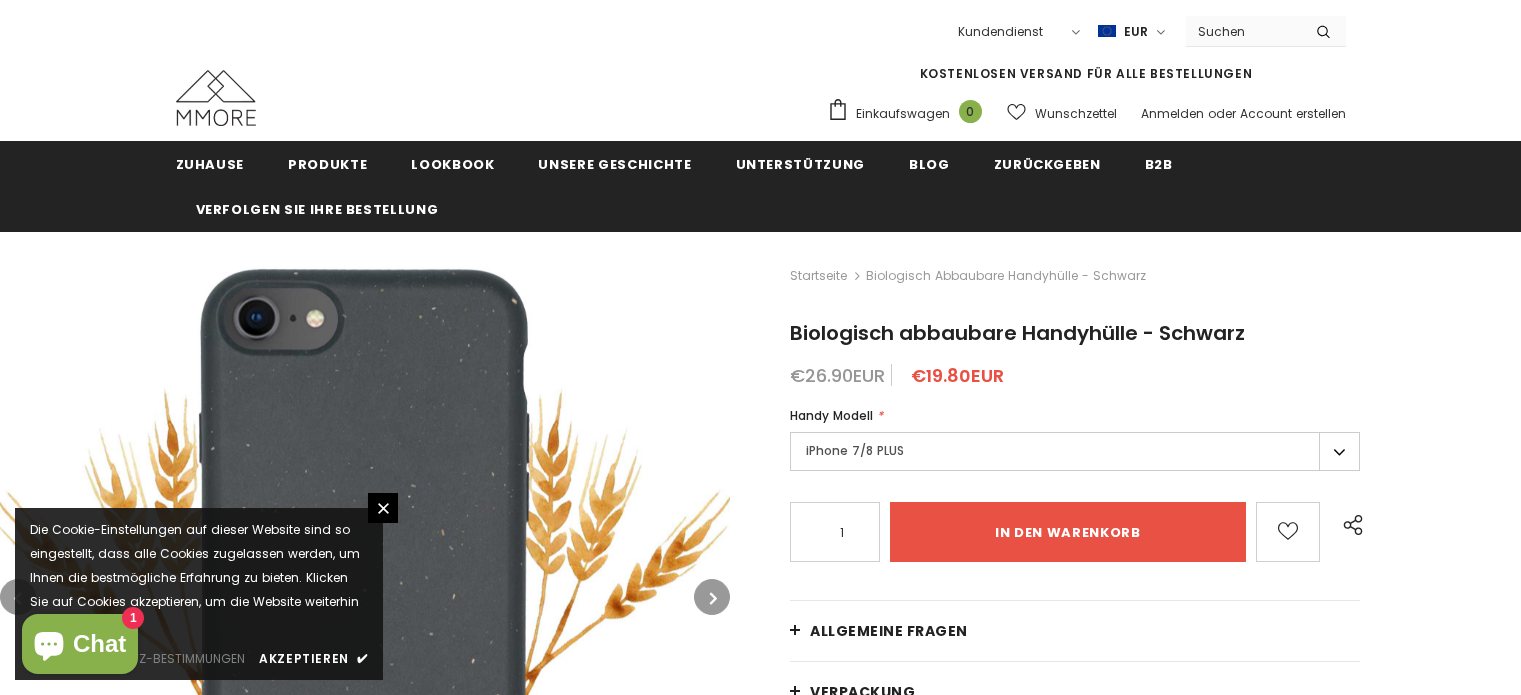 scroll, scrollTop: 0, scrollLeft: 0, axis: both 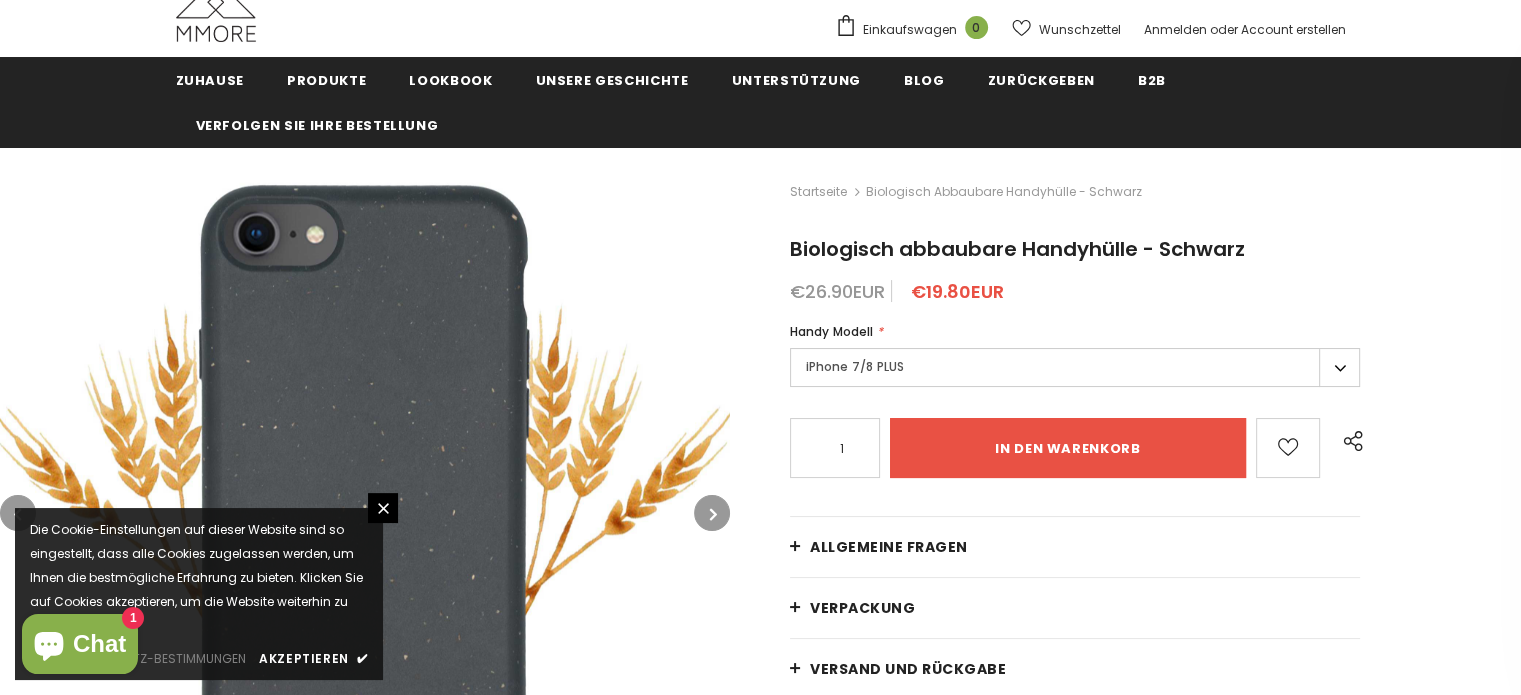 click on "iPhone 7/8 PLUS" at bounding box center (1075, 367) 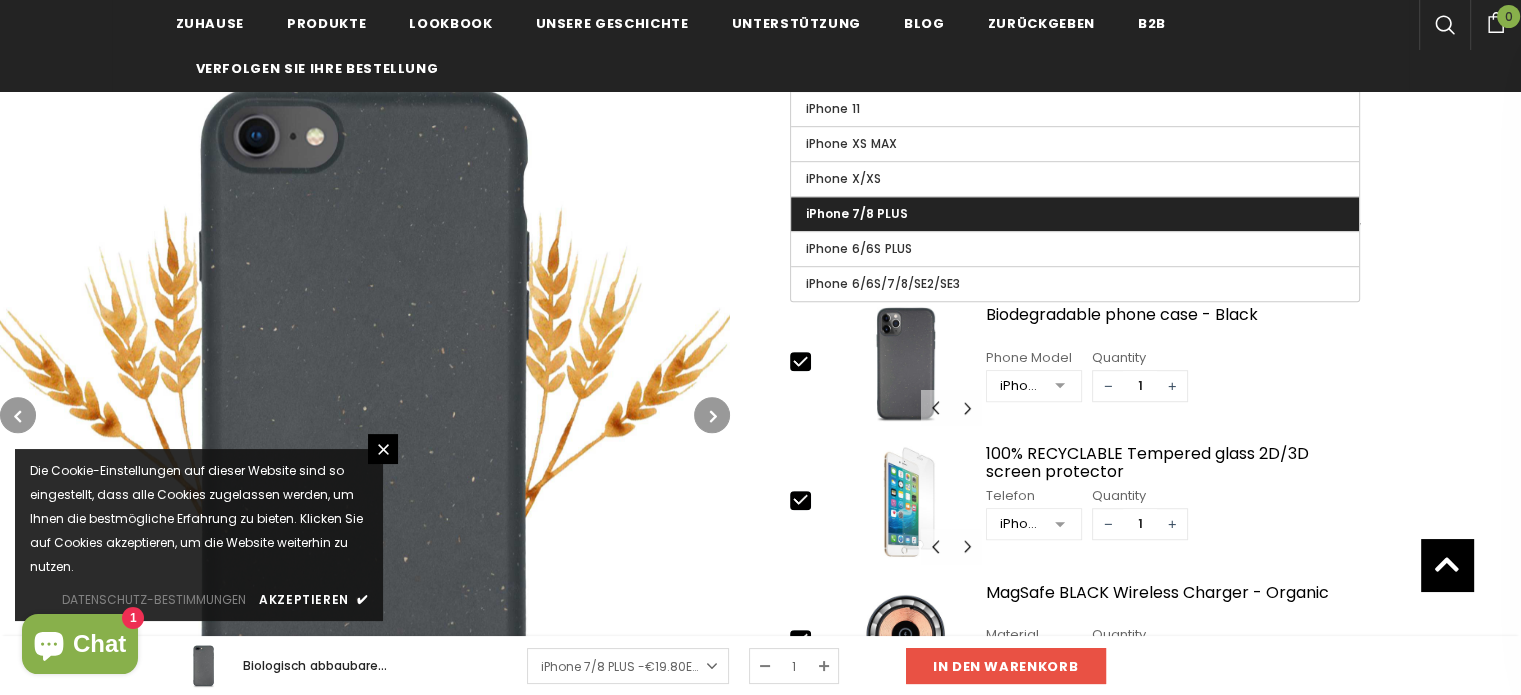 scroll, scrollTop: 1198, scrollLeft: 0, axis: vertical 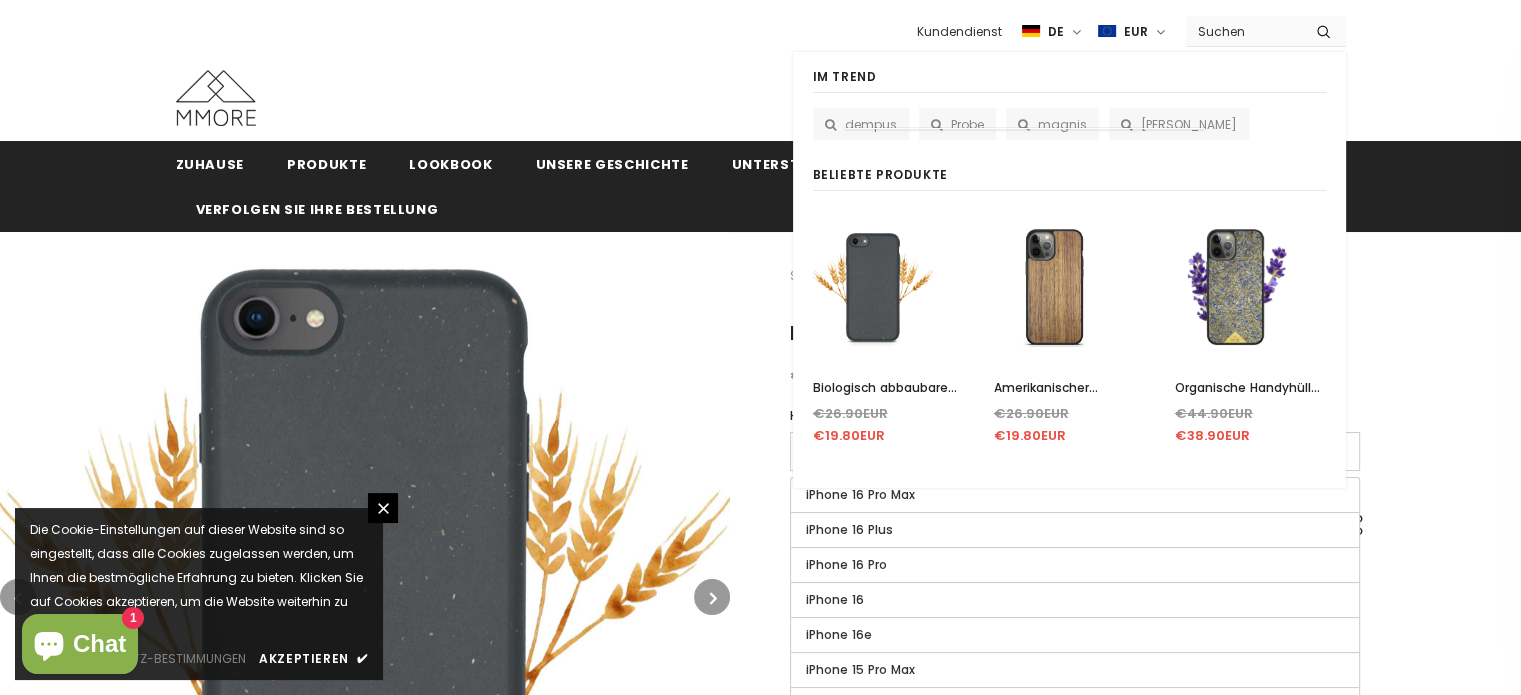 click at bounding box center [1243, 31] 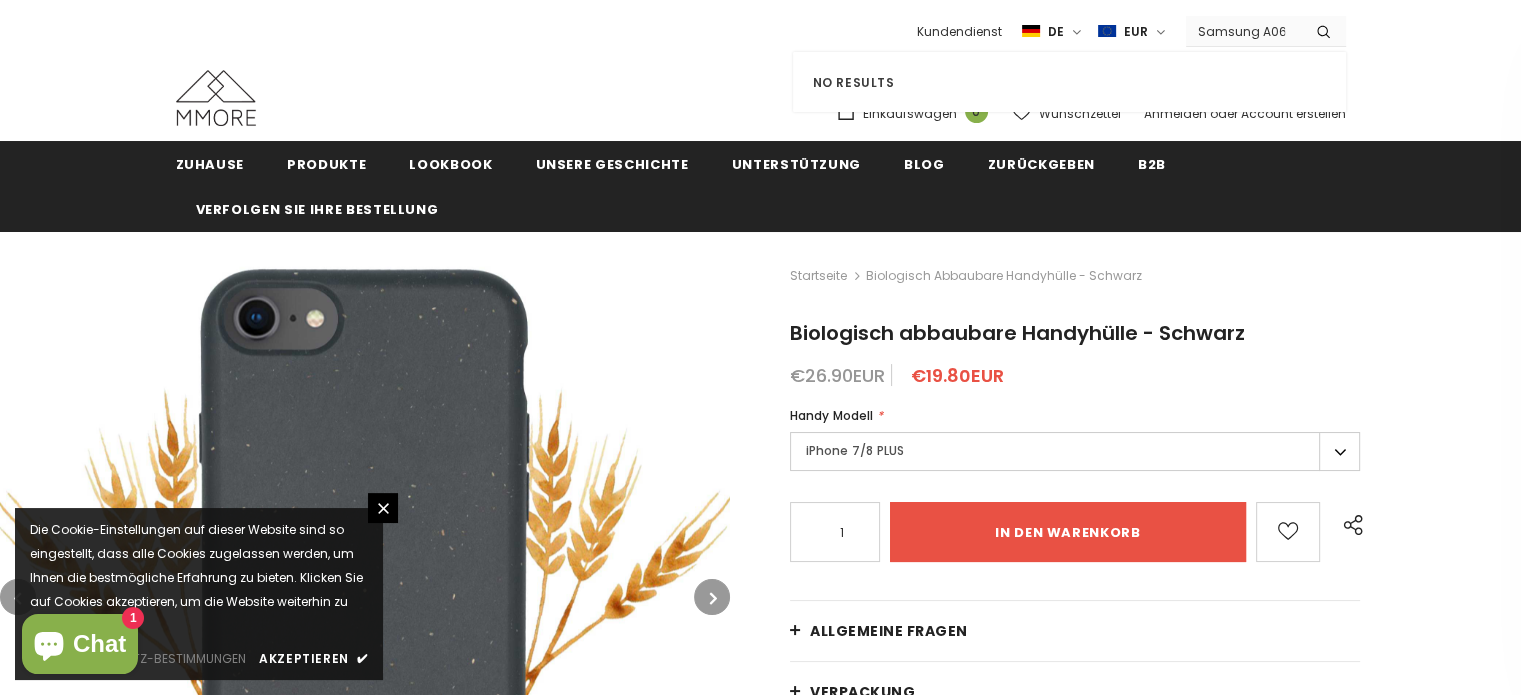 type on "Samsung A06" 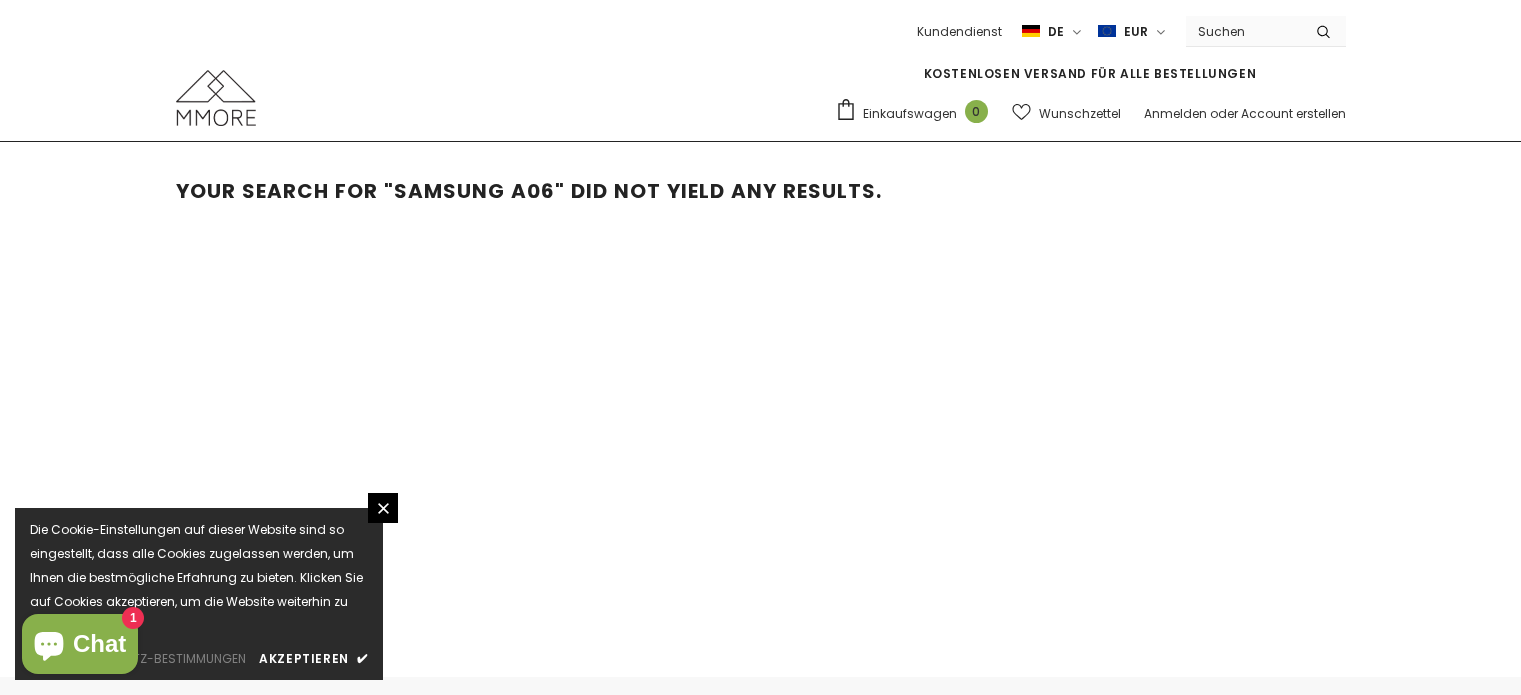scroll, scrollTop: 0, scrollLeft: 0, axis: both 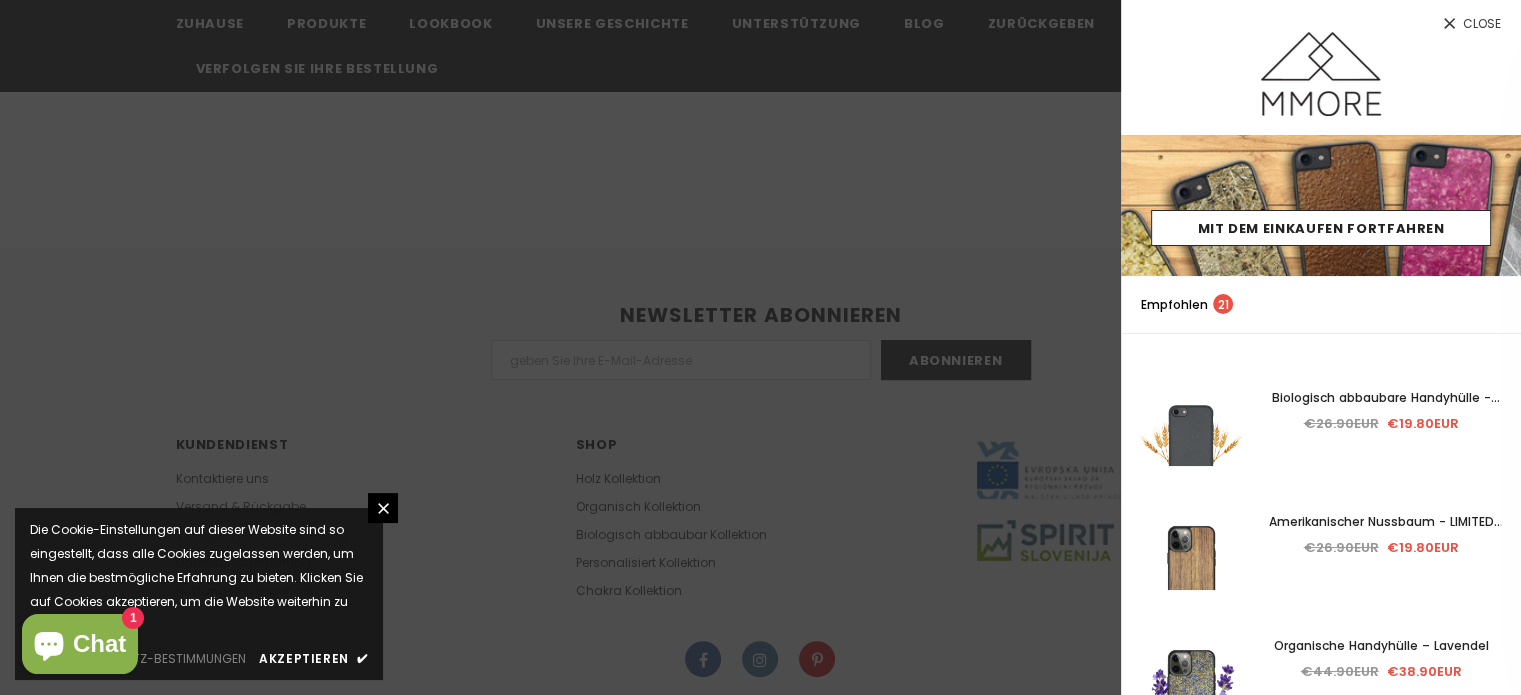 click on "Close" at bounding box center (1321, 16) 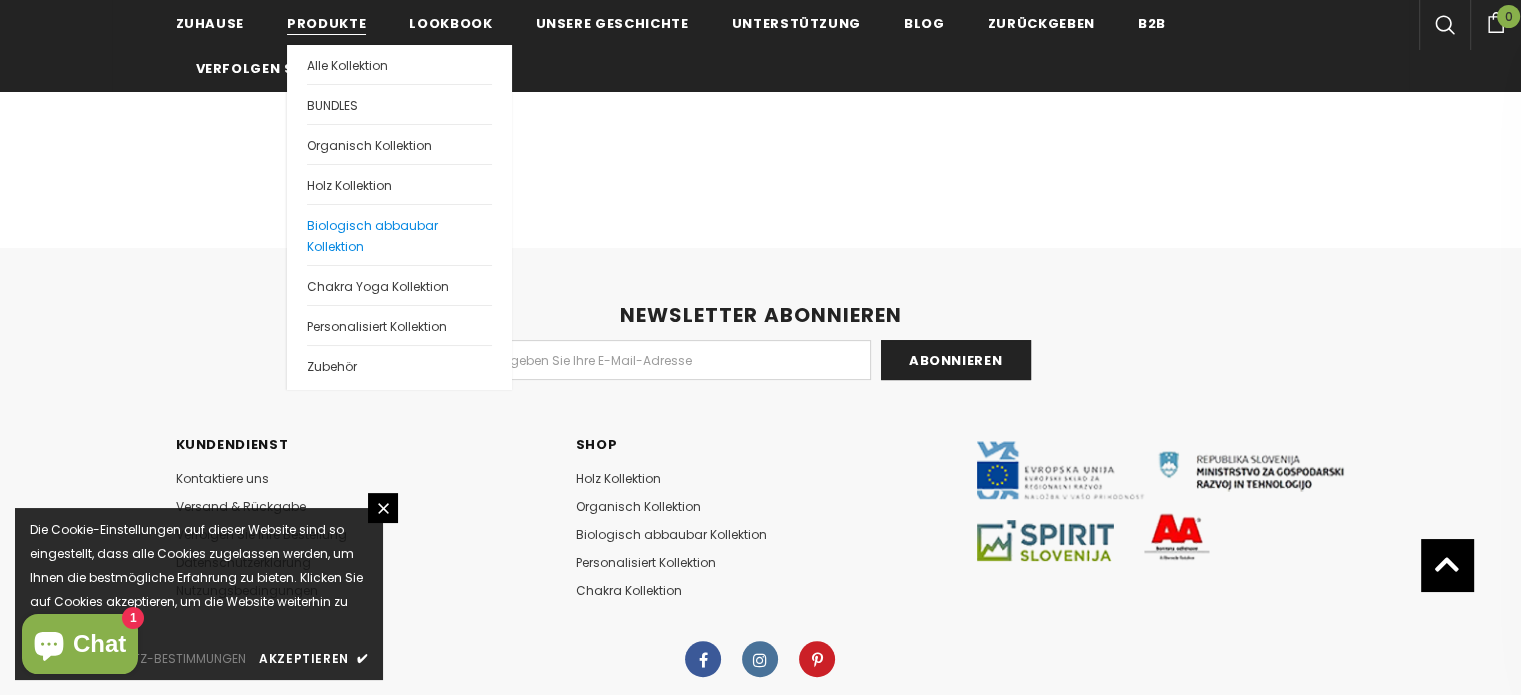 click on "Biologisch abbaubar Kollektion" at bounding box center (372, 236) 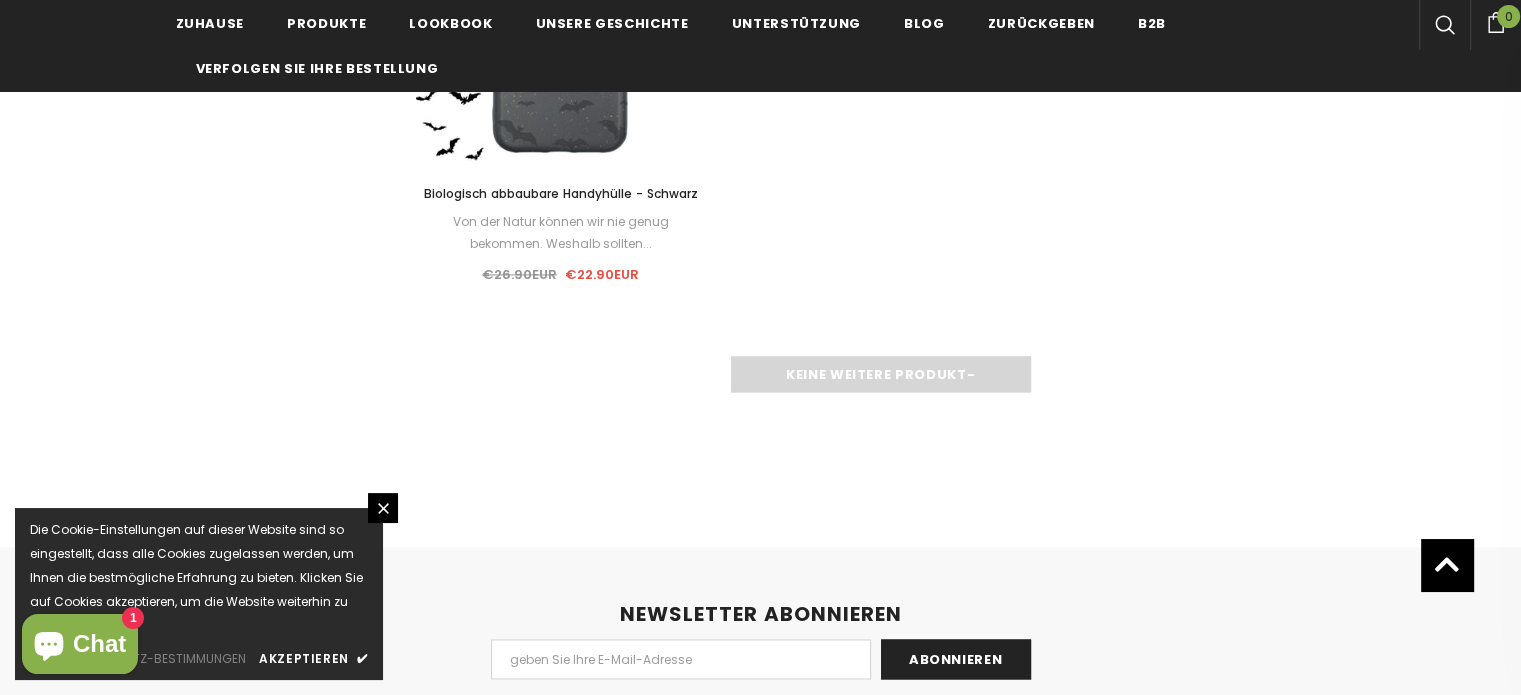scroll, scrollTop: 3000, scrollLeft: 0, axis: vertical 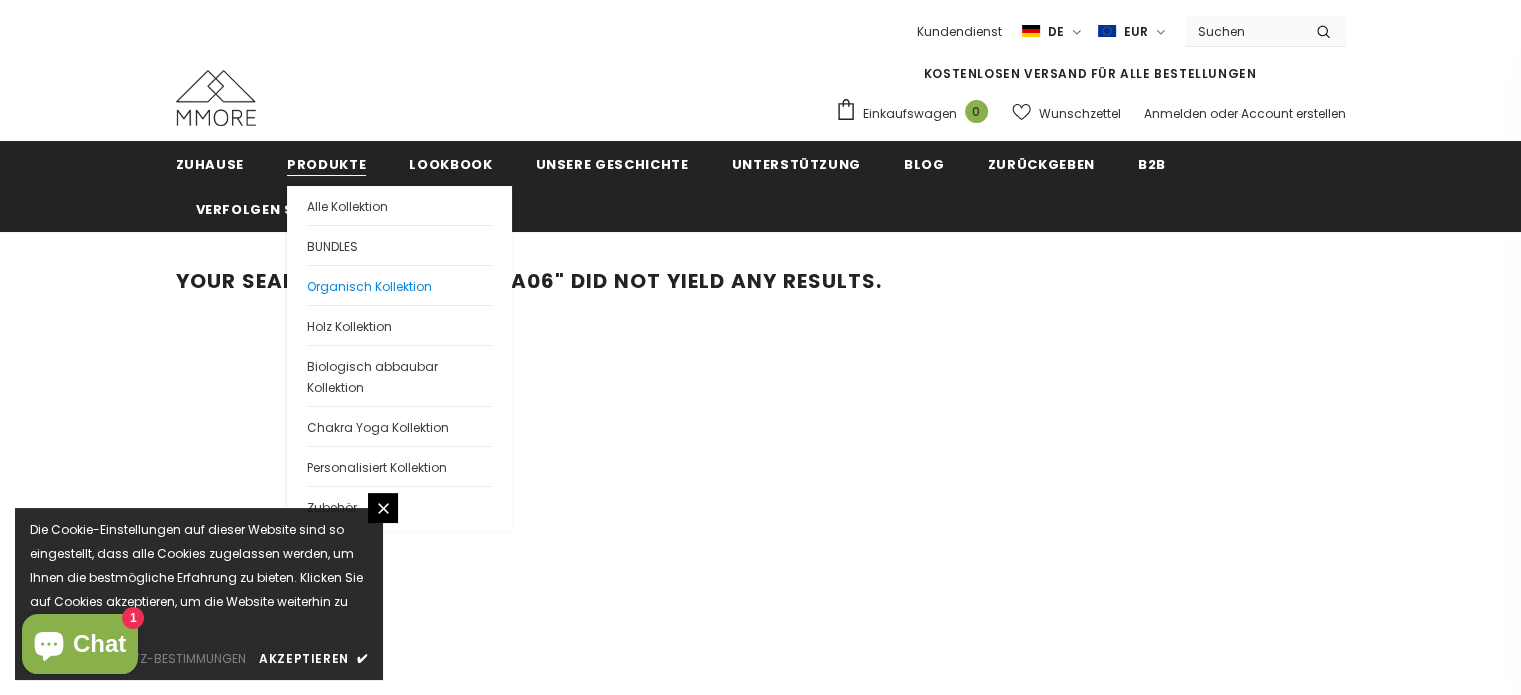 click on "Organisch Kollektion" at bounding box center [369, 286] 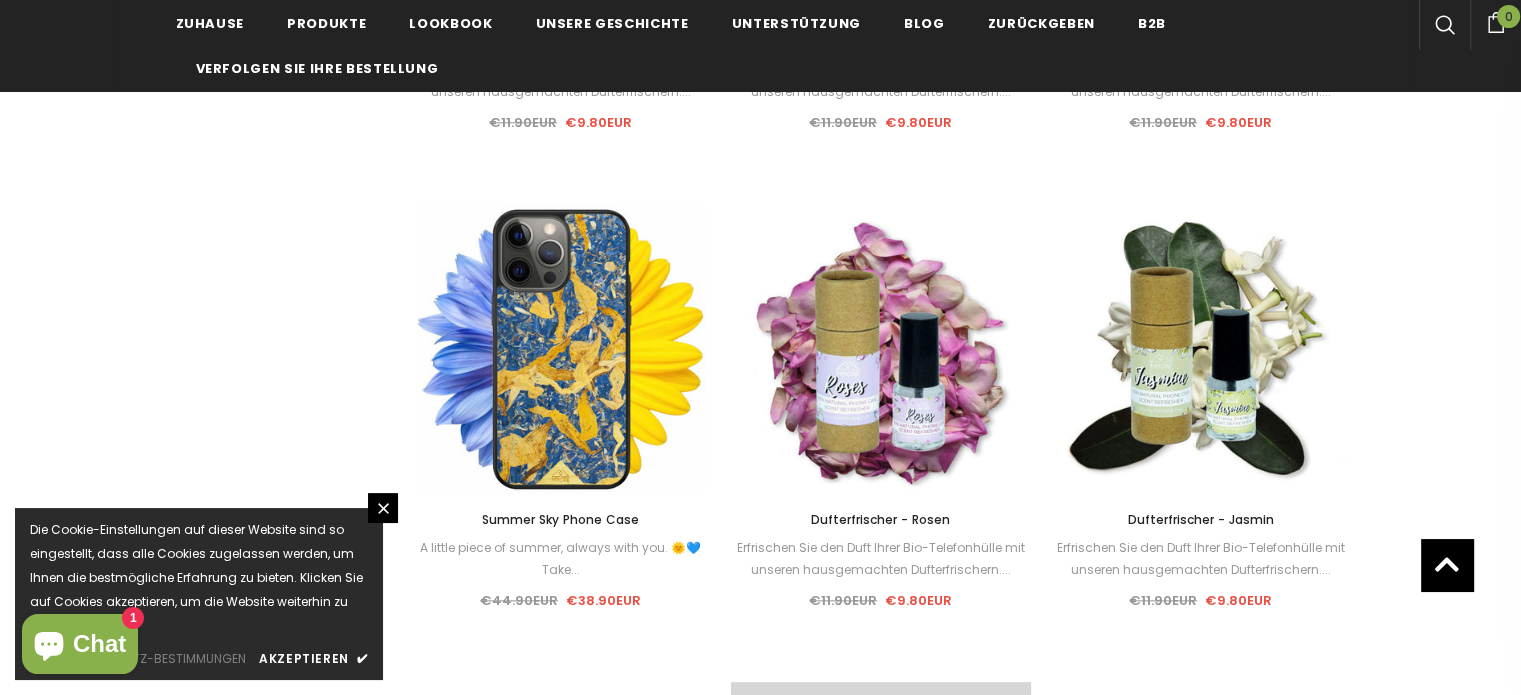 scroll, scrollTop: 2240, scrollLeft: 0, axis: vertical 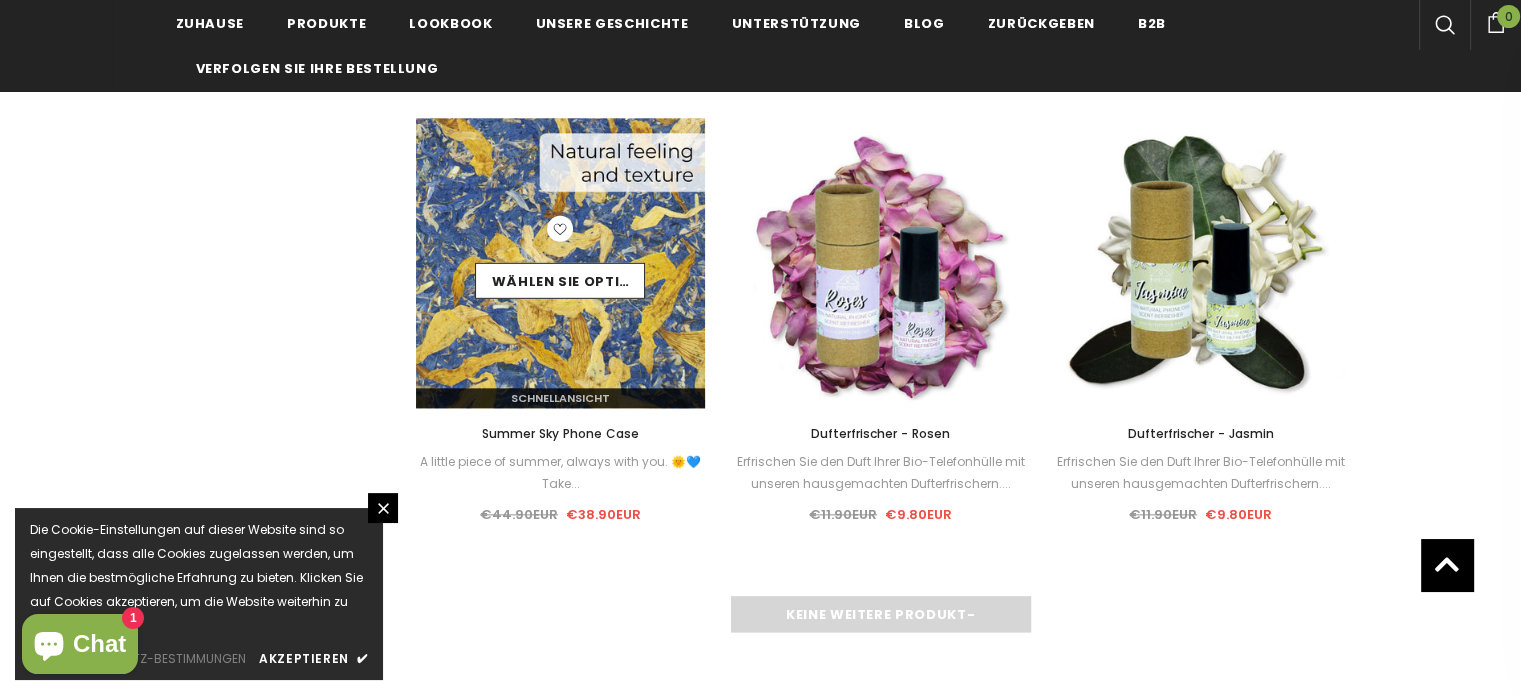 click at bounding box center (561, 263) 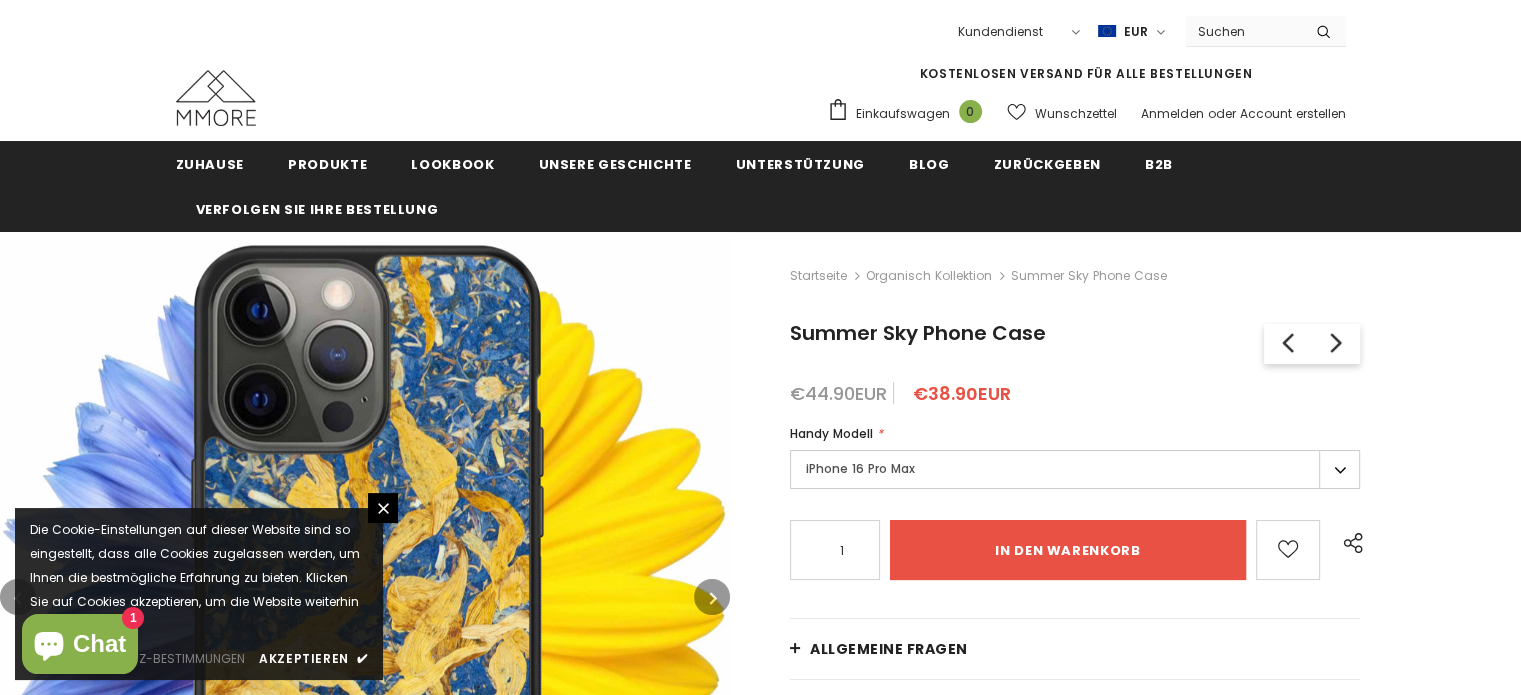 scroll, scrollTop: 40, scrollLeft: 0, axis: vertical 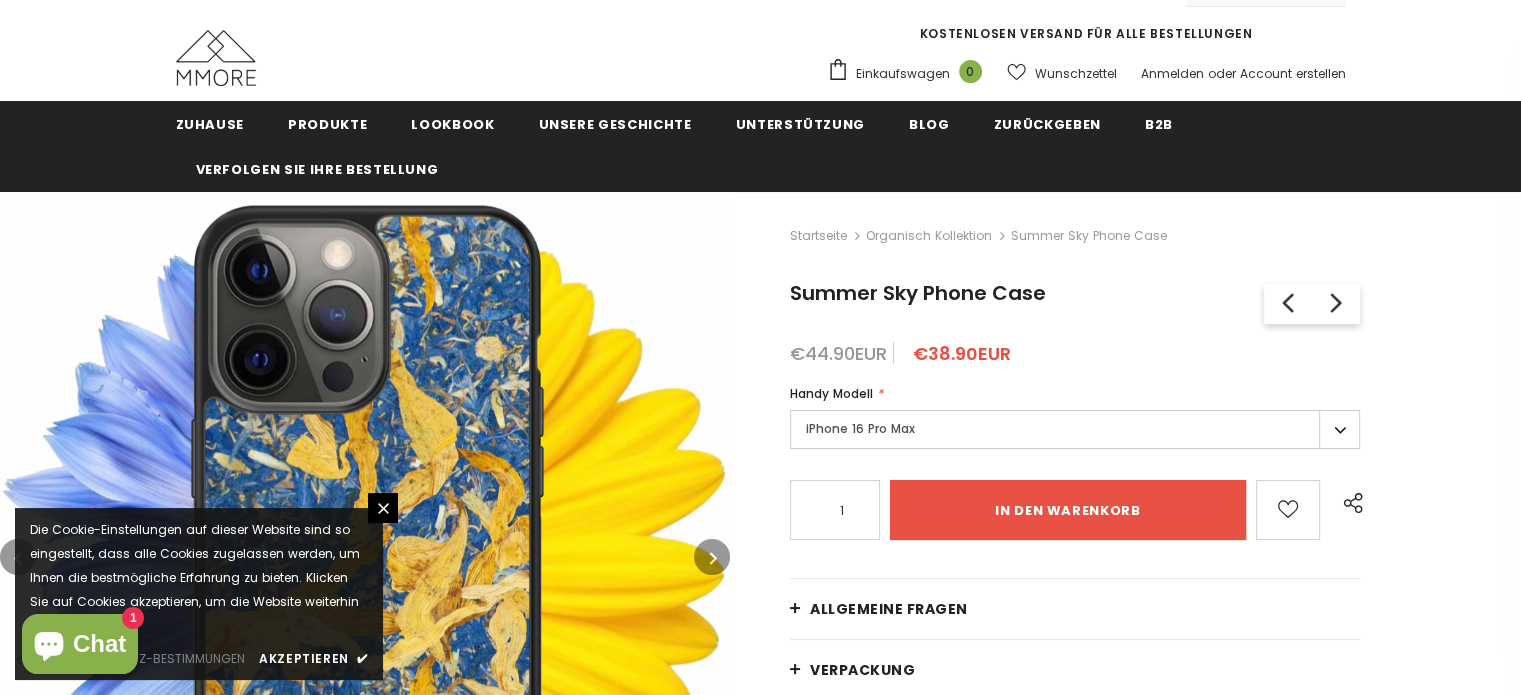 click on "iPhone 16 Pro Max" at bounding box center [1075, 429] 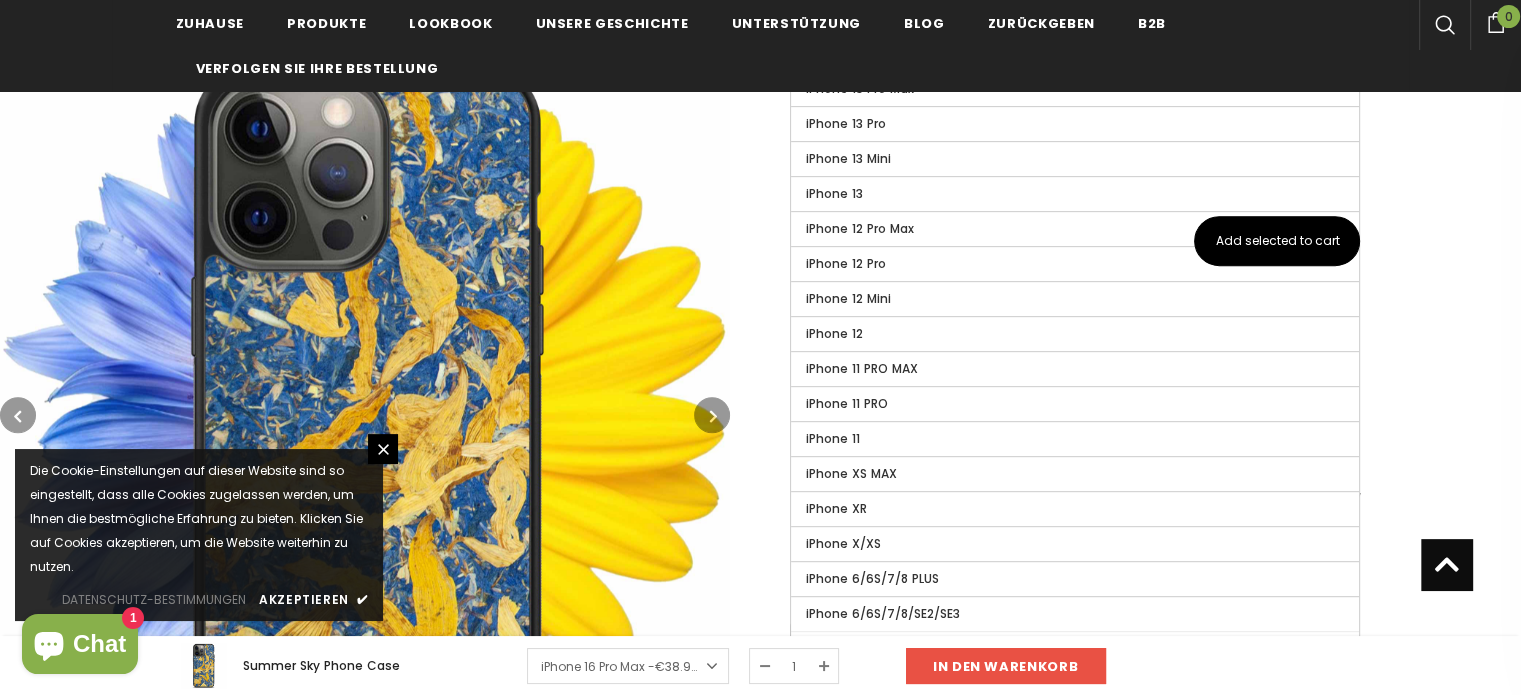 type on "0" 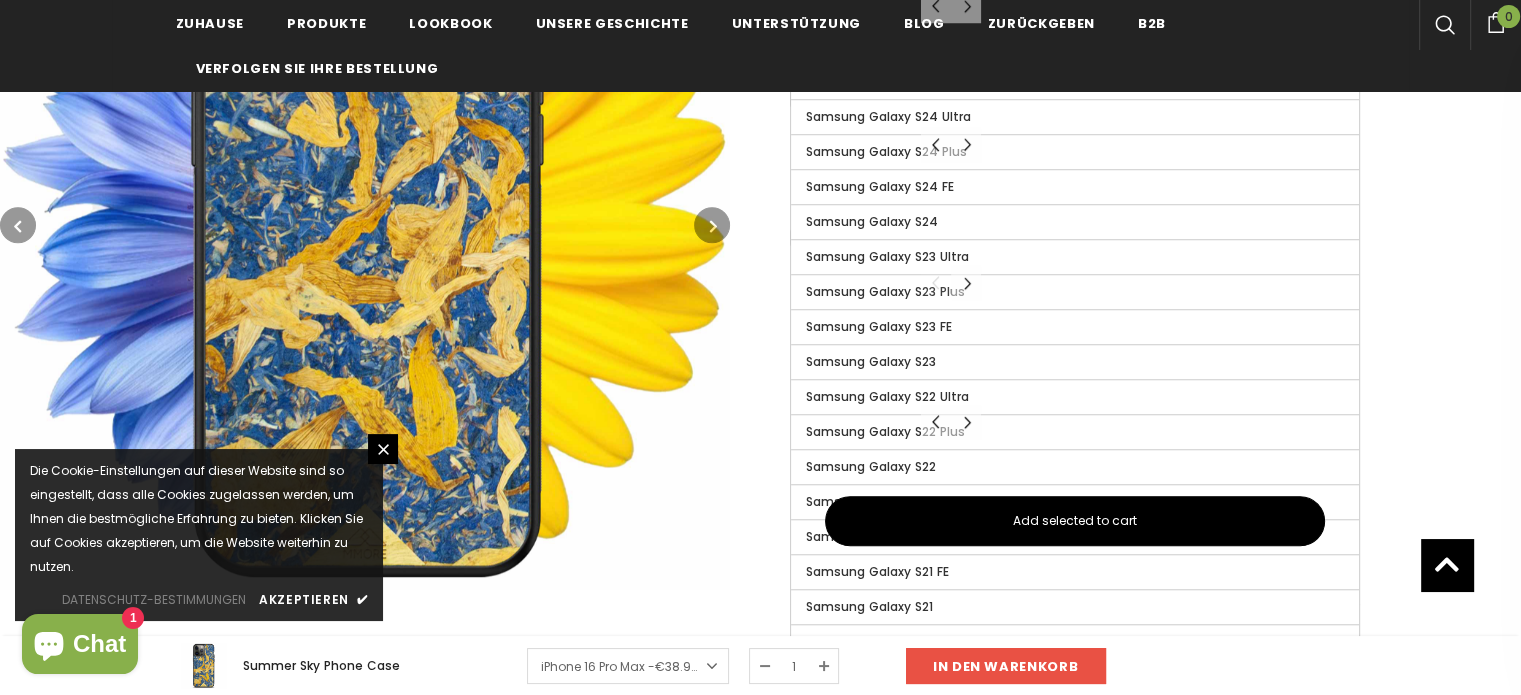 scroll, scrollTop: 1558, scrollLeft: 0, axis: vertical 